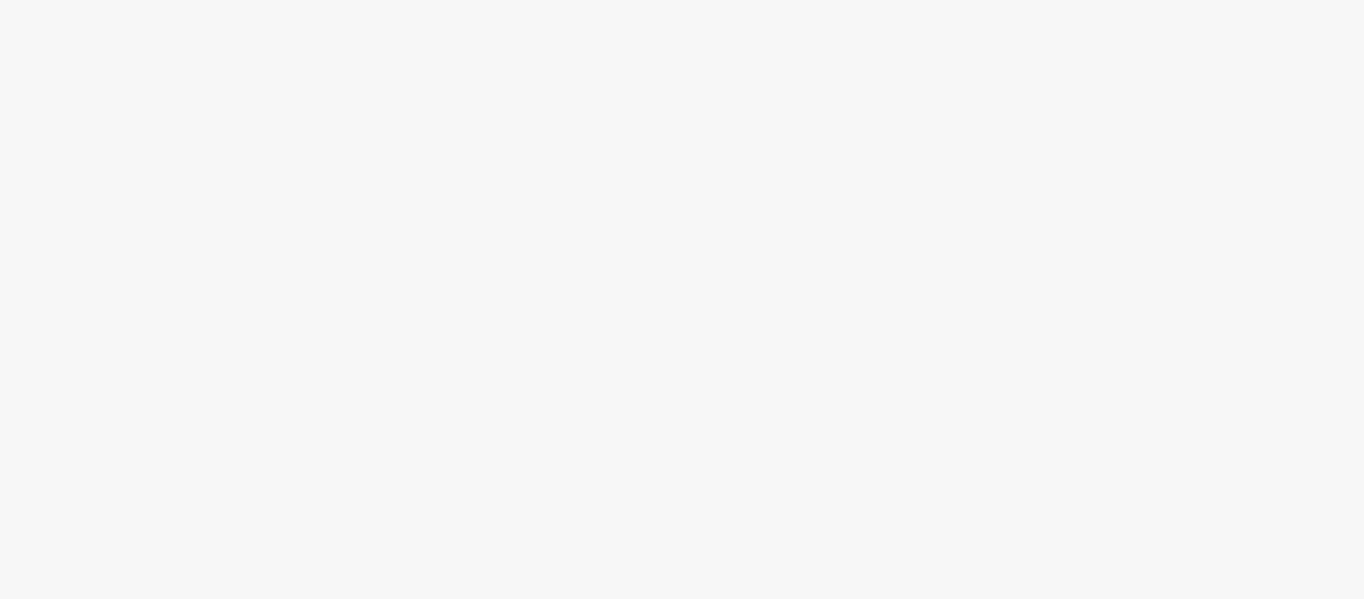 scroll, scrollTop: 0, scrollLeft: 0, axis: both 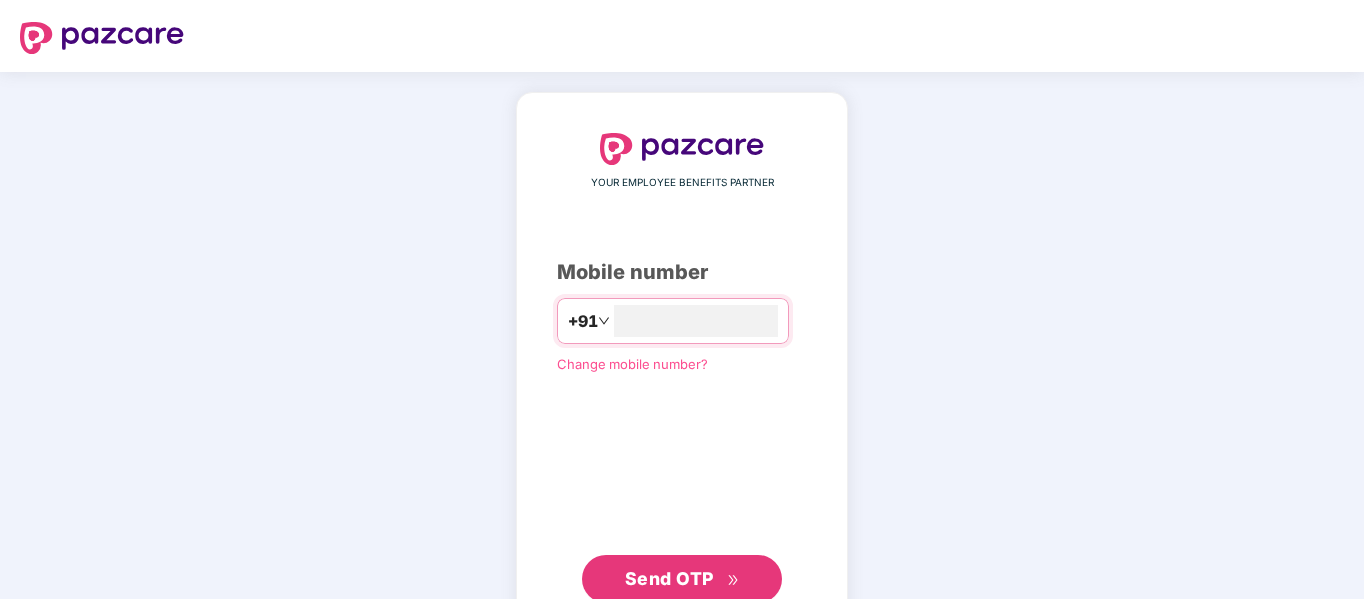 type on "**********" 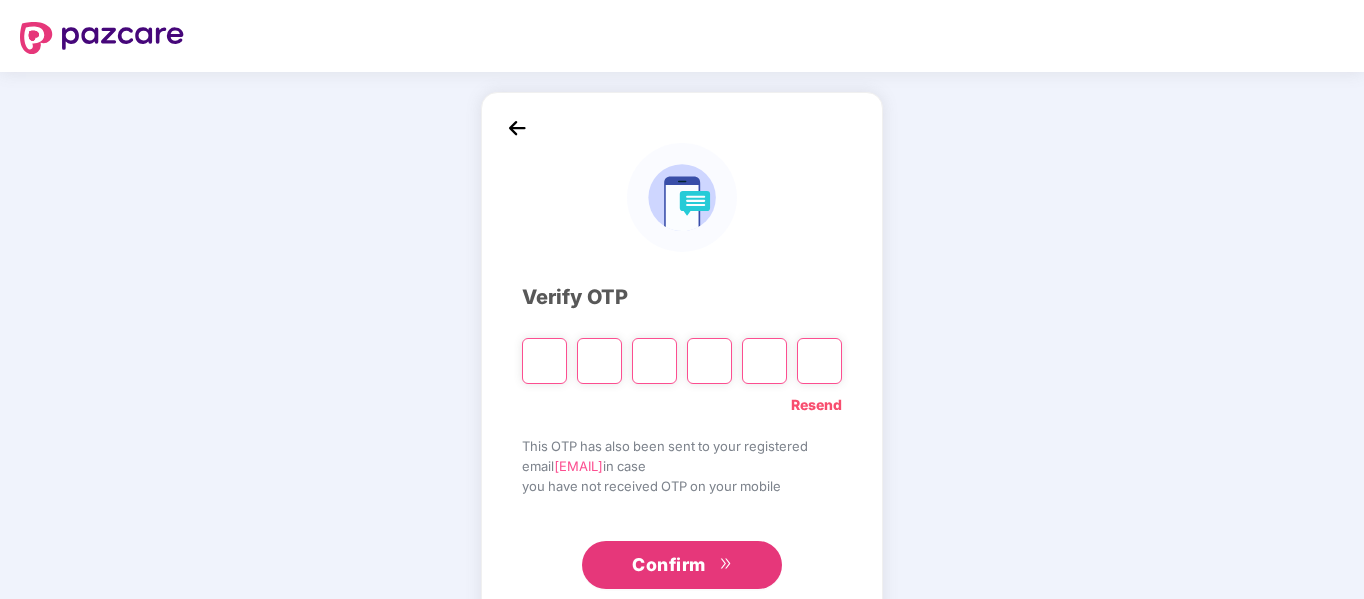 type on "*" 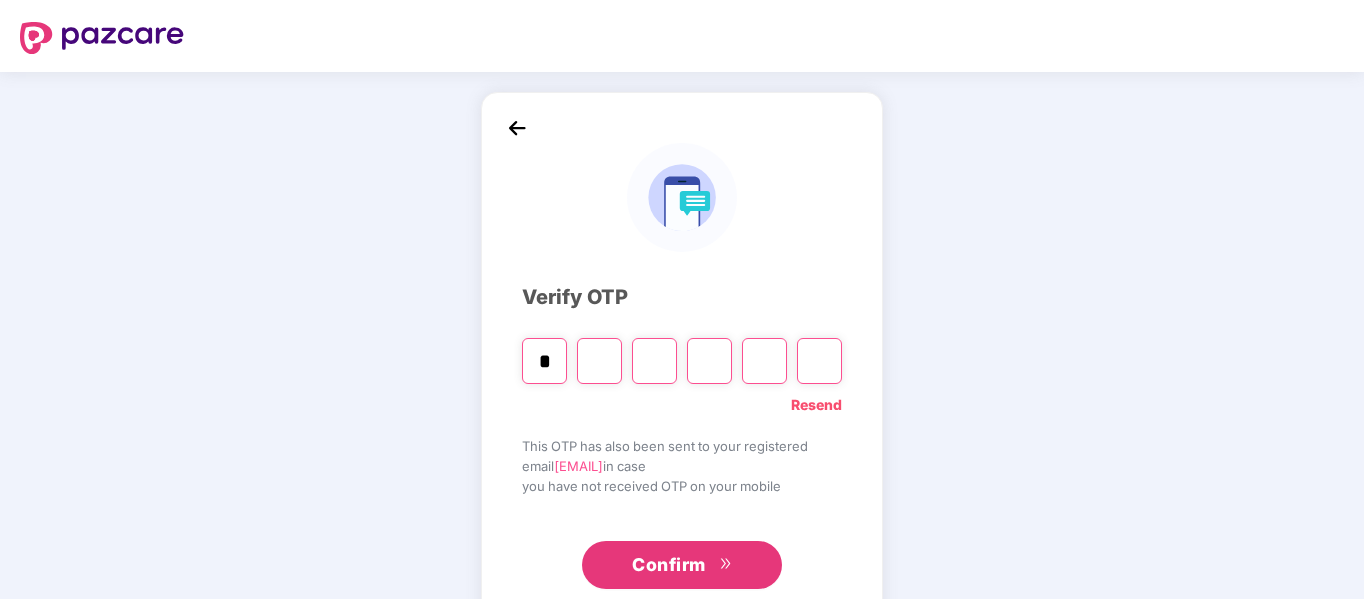 type on "*" 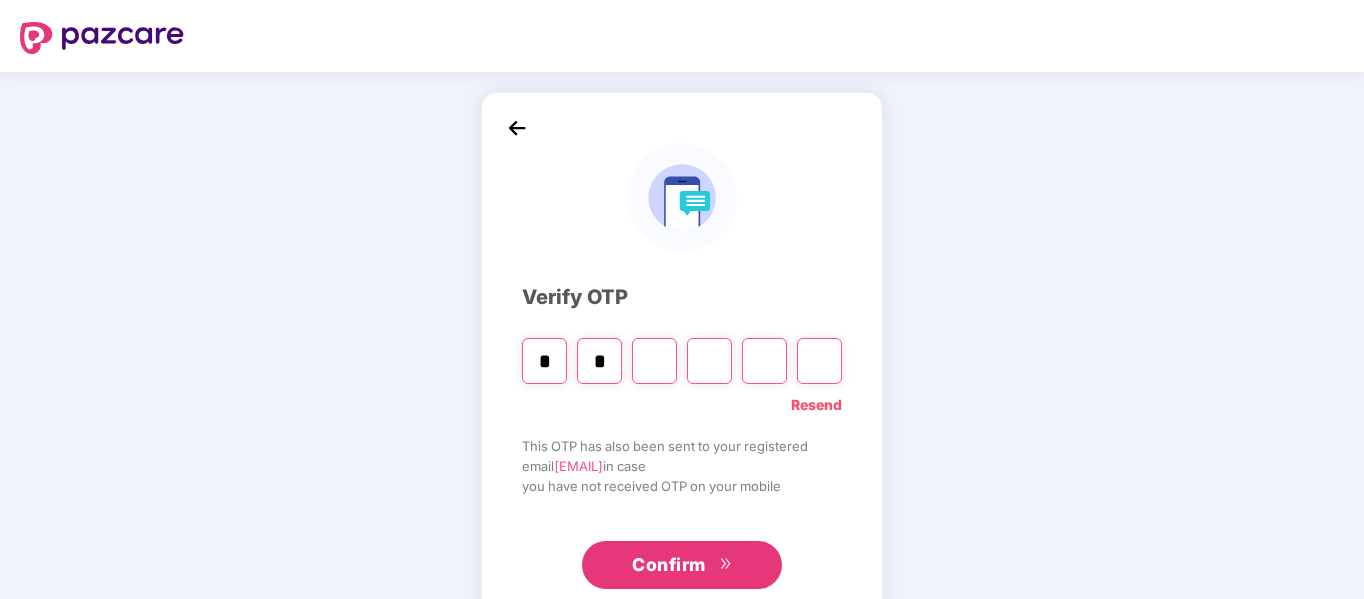 type on "*" 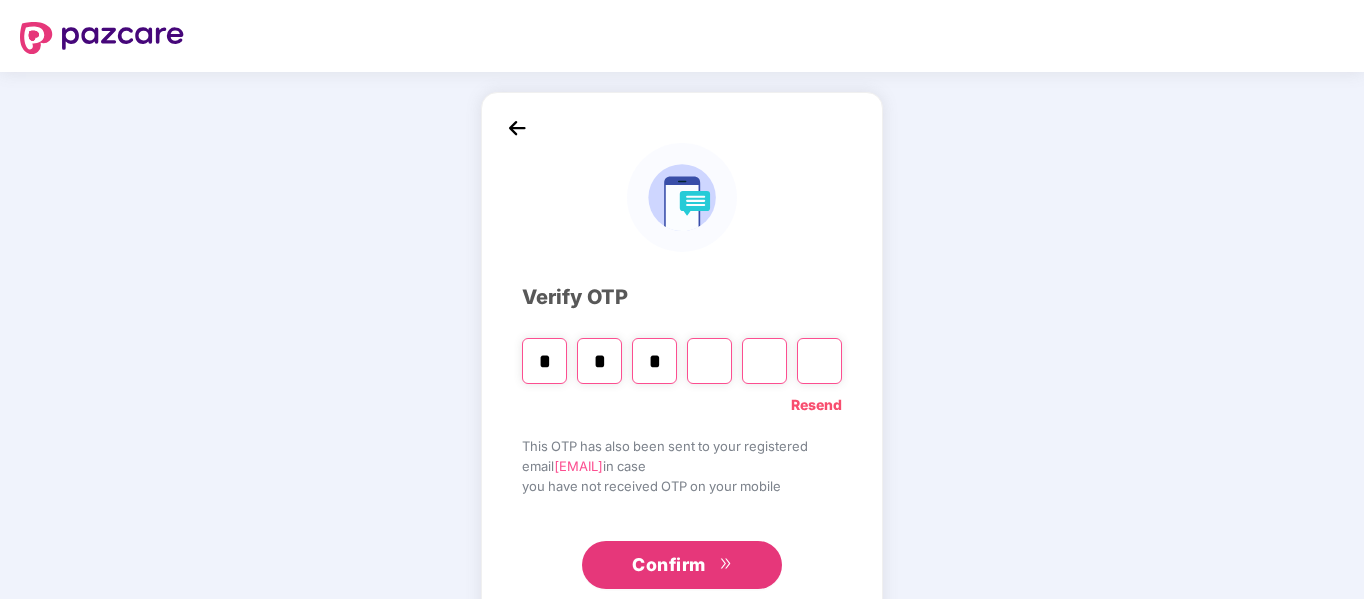 type on "*" 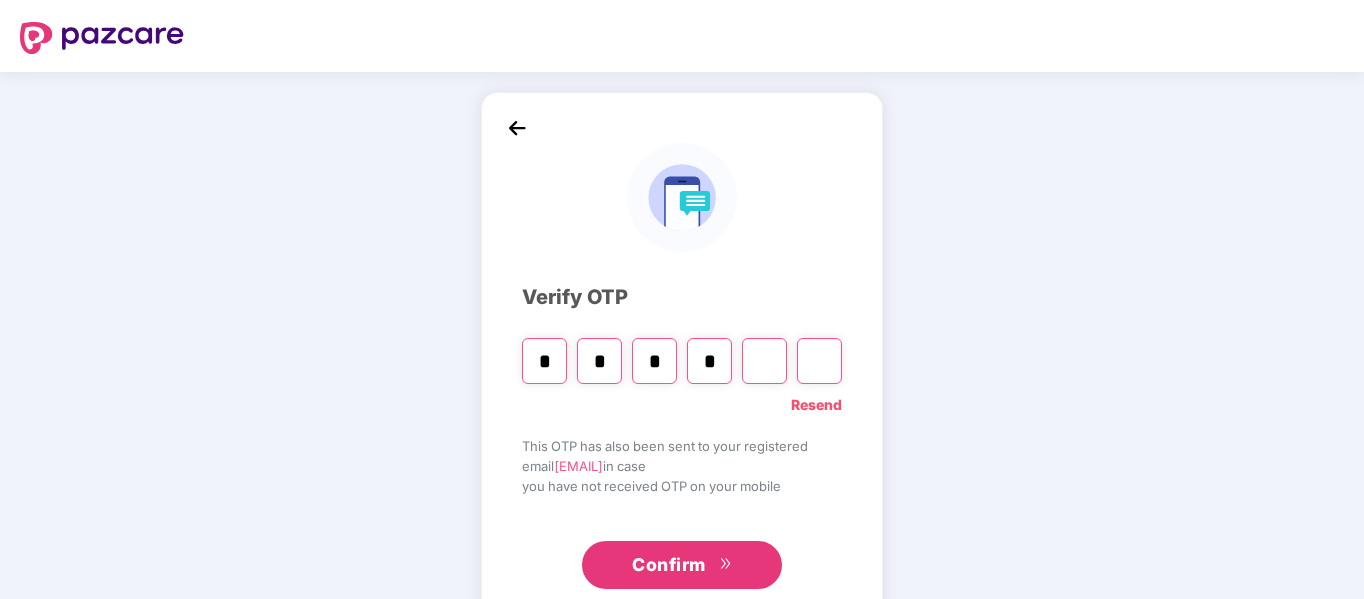 type on "*" 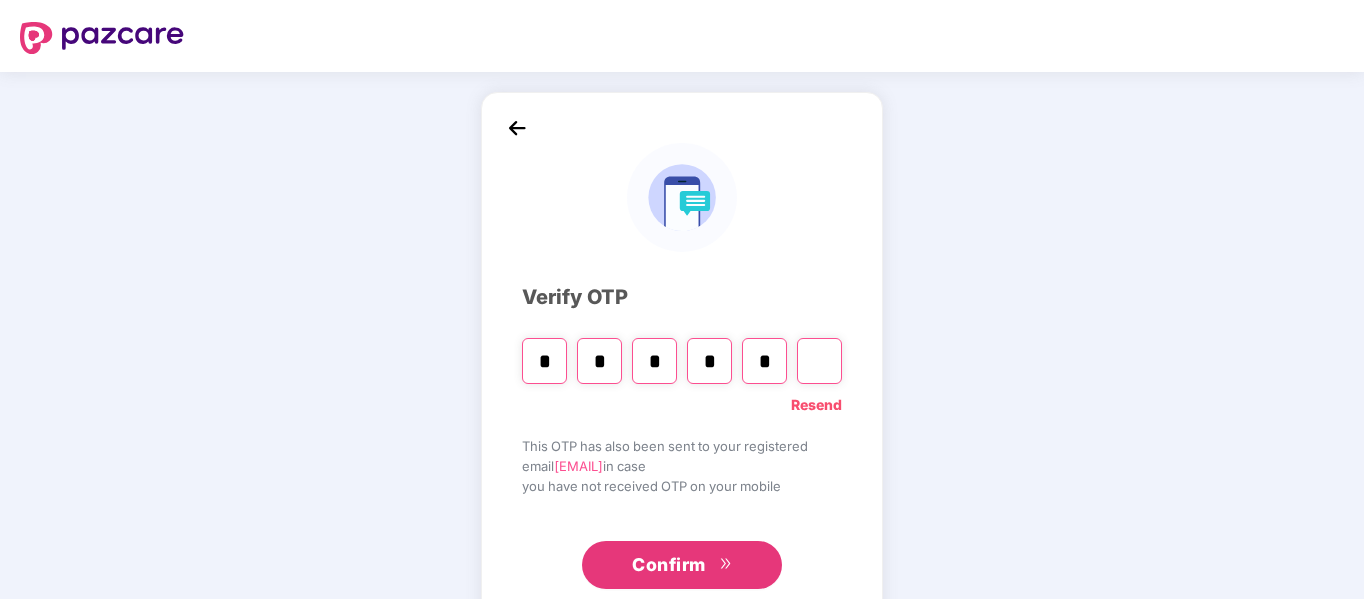 type on "*" 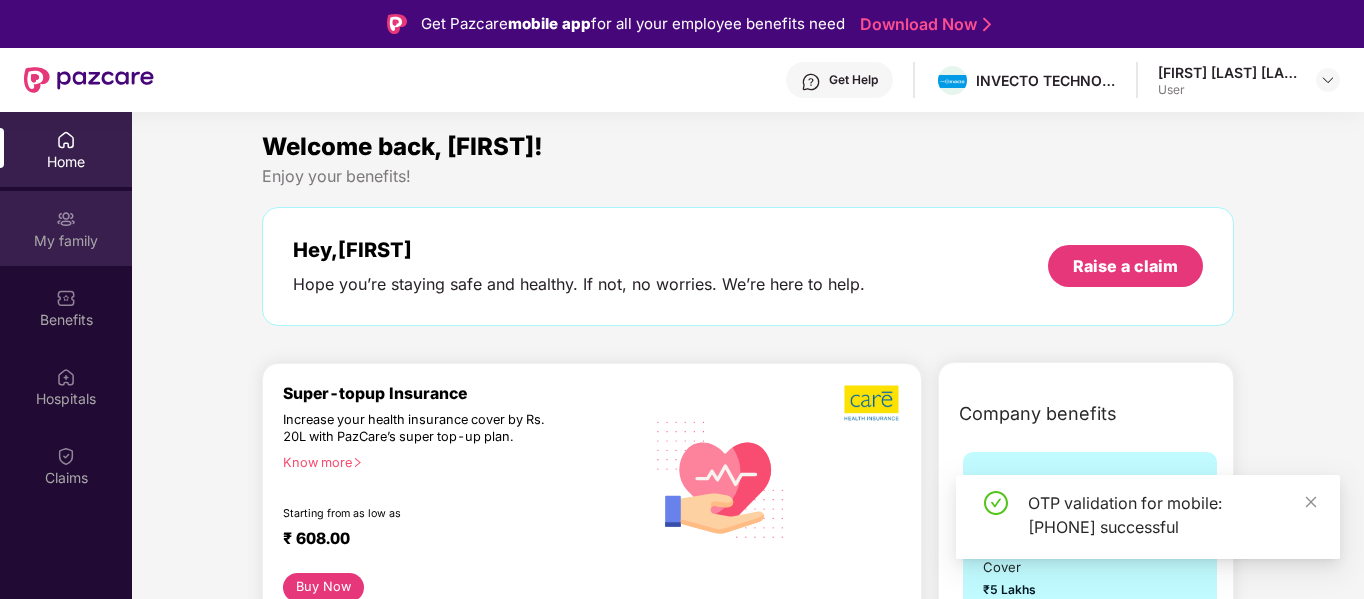 click on "My family" at bounding box center (66, 241) 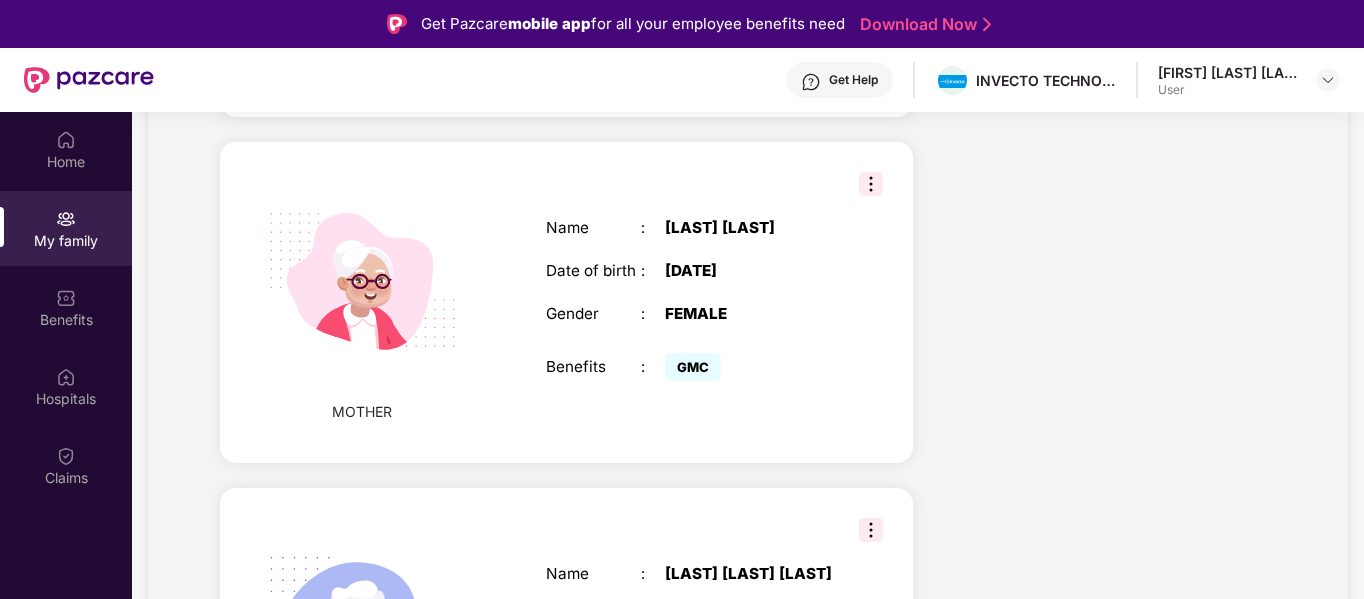 scroll, scrollTop: 1422, scrollLeft: 0, axis: vertical 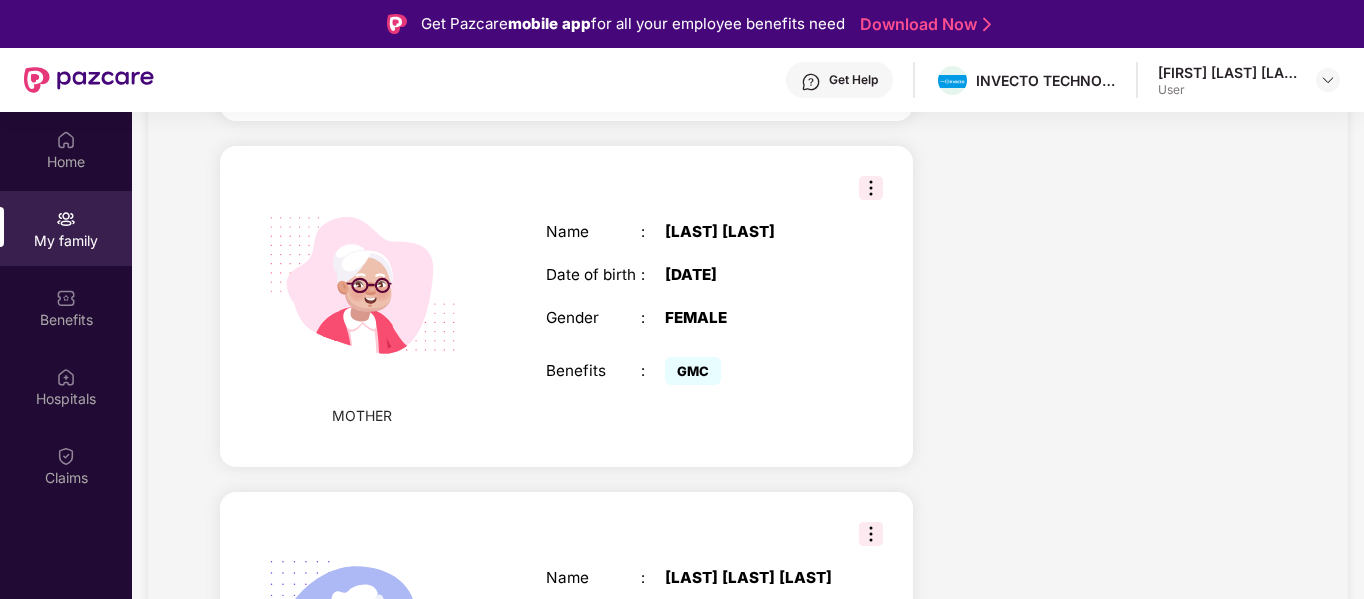 click at bounding box center [362, 285] 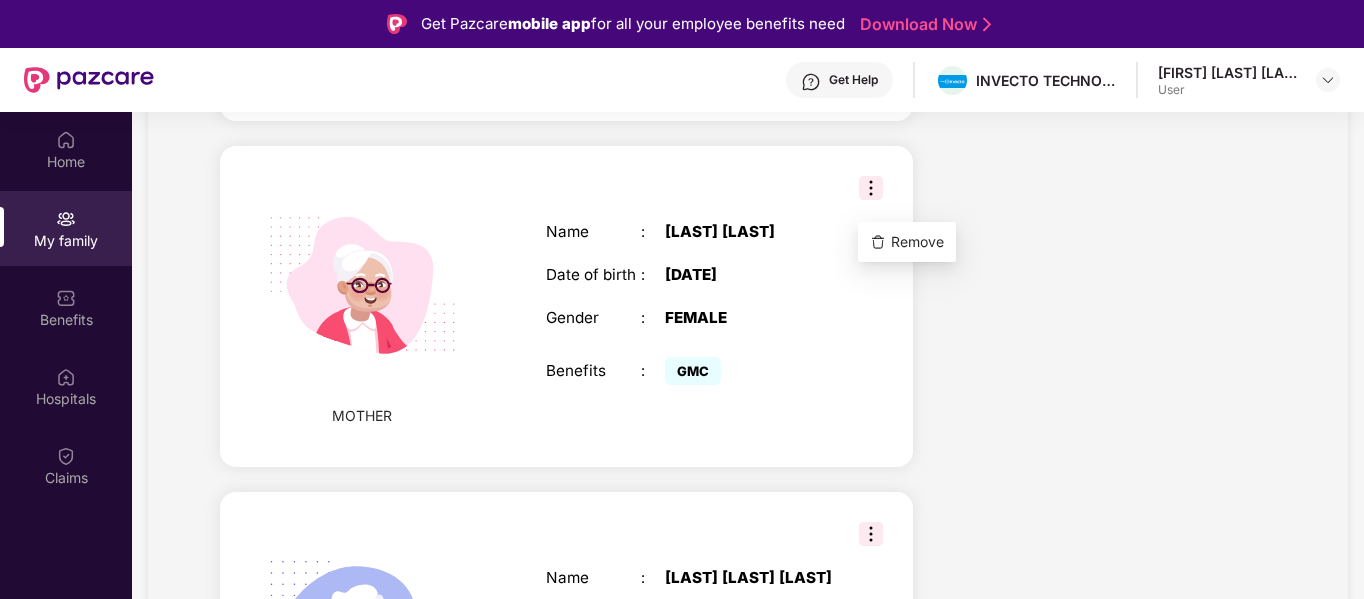 click at bounding box center (871, 188) 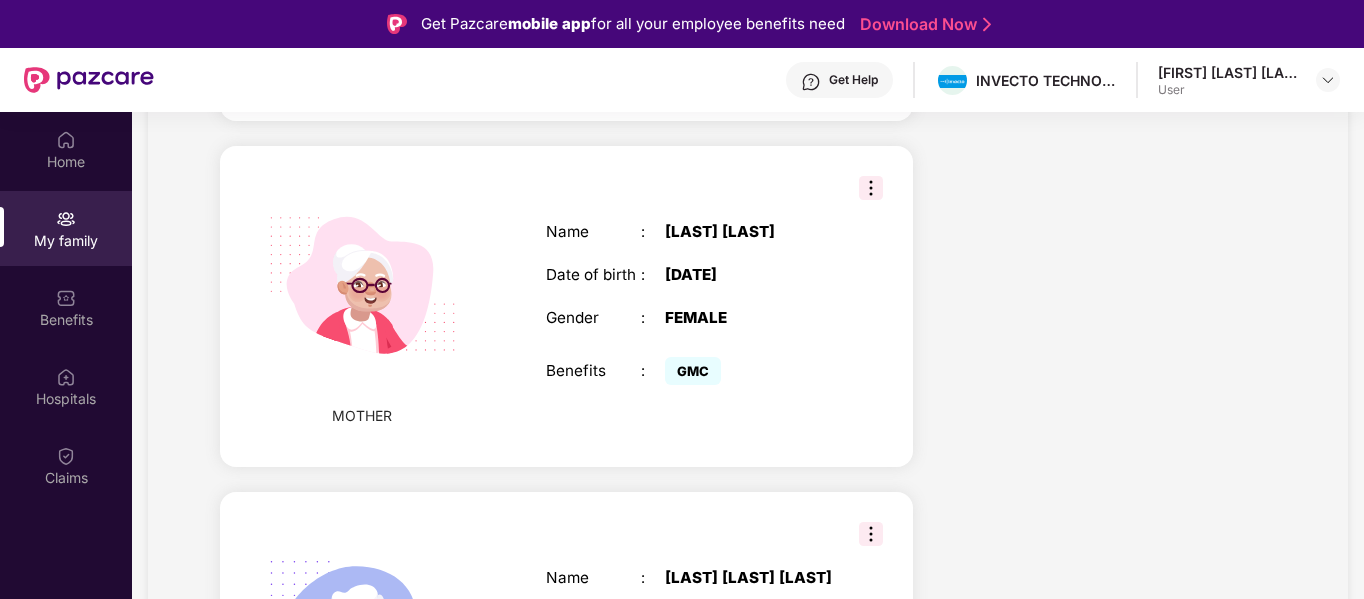 click at bounding box center [871, 188] 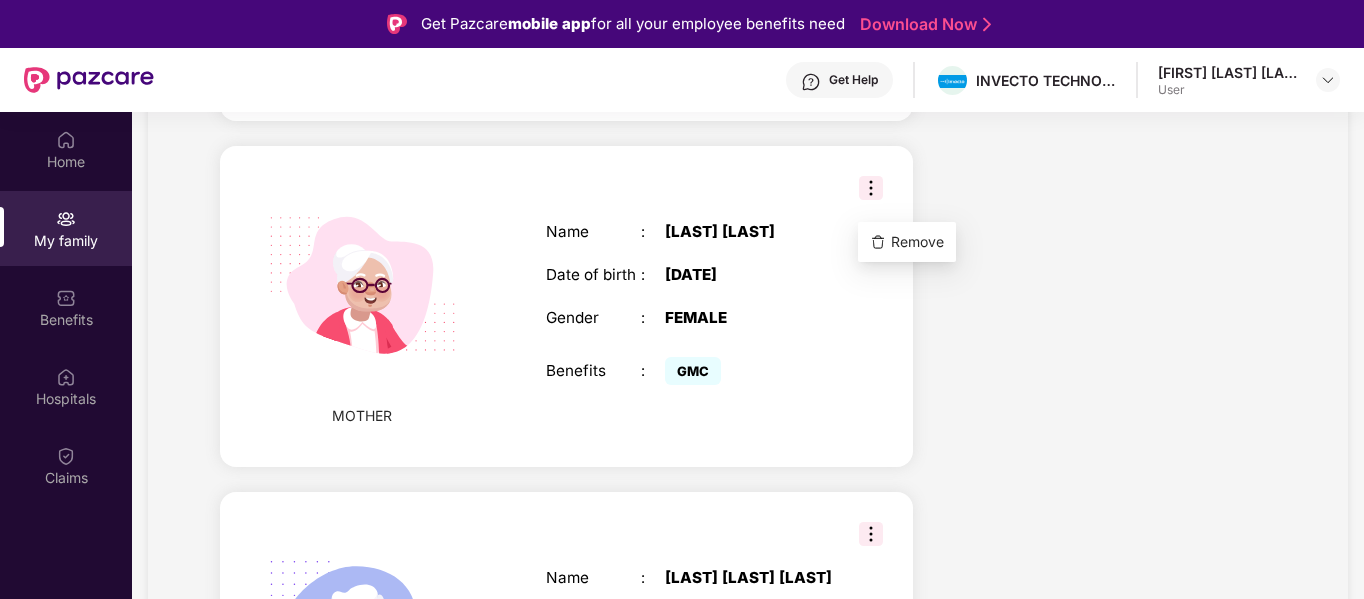 click at bounding box center (362, 285) 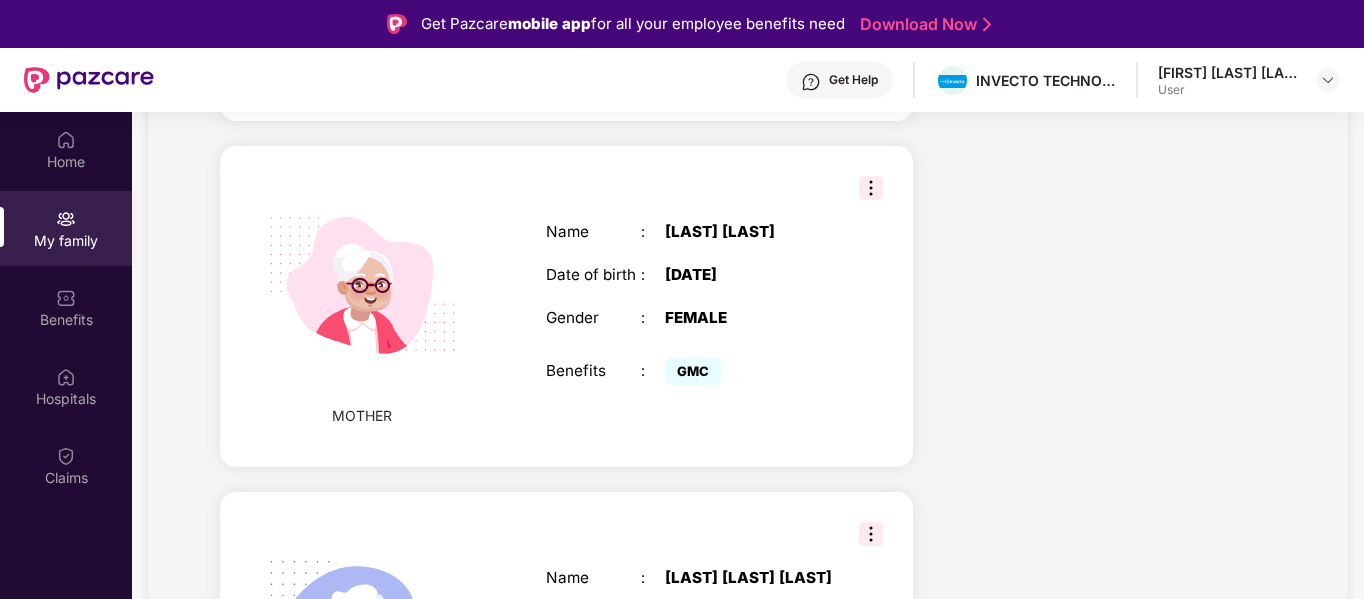 click at bounding box center (362, 285) 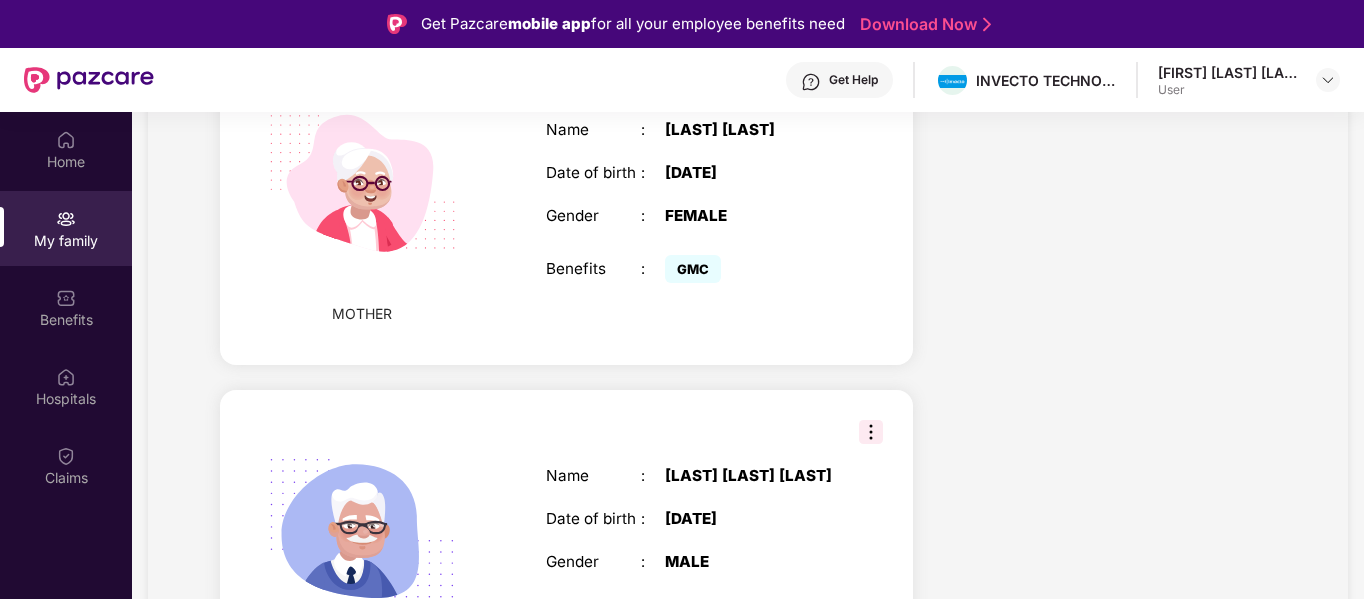 scroll, scrollTop: 1525, scrollLeft: 0, axis: vertical 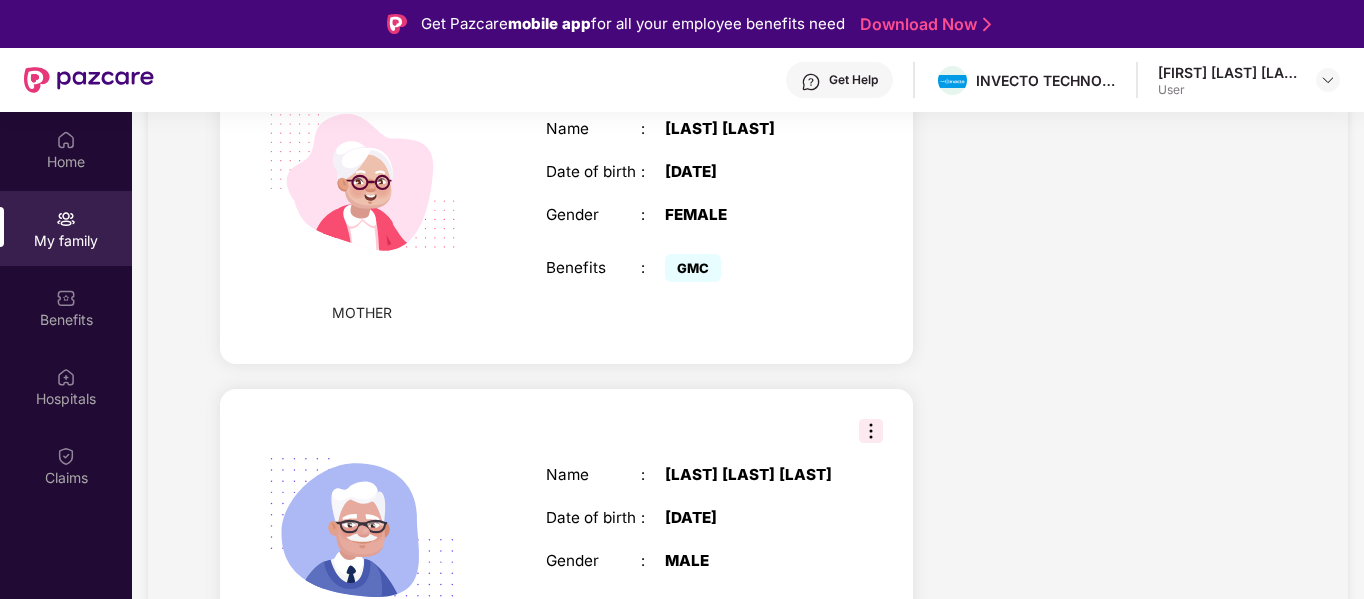click at bounding box center (362, 182) 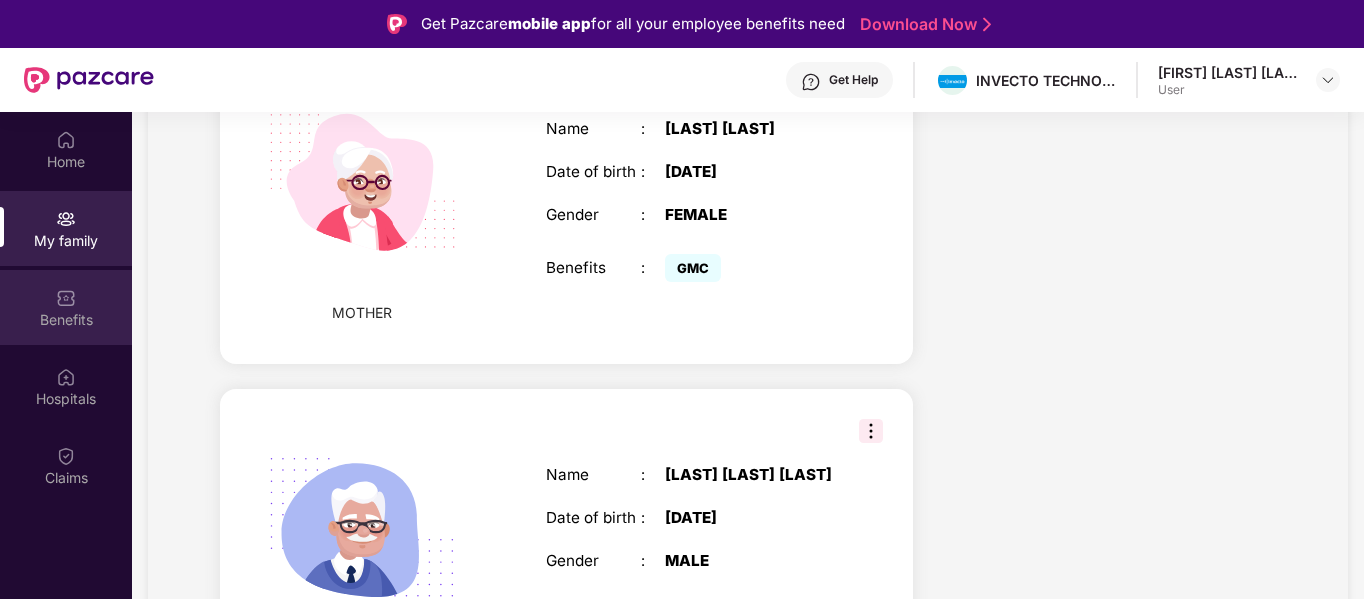 click at bounding box center [66, 298] 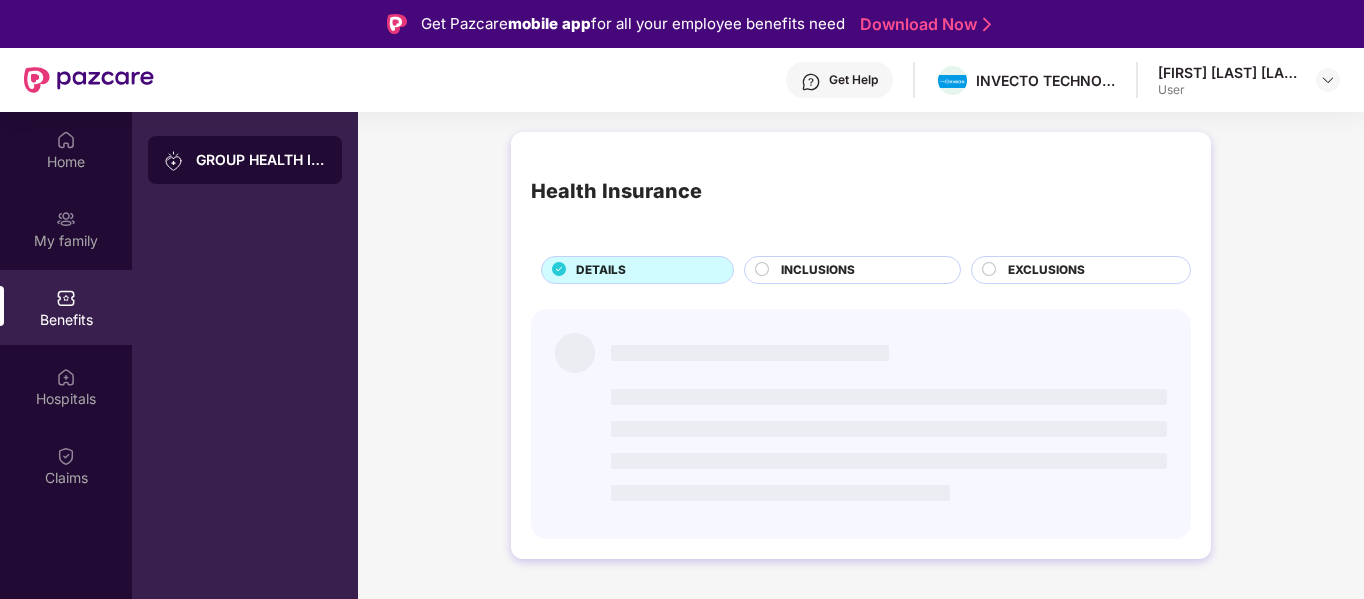 scroll, scrollTop: 0, scrollLeft: 0, axis: both 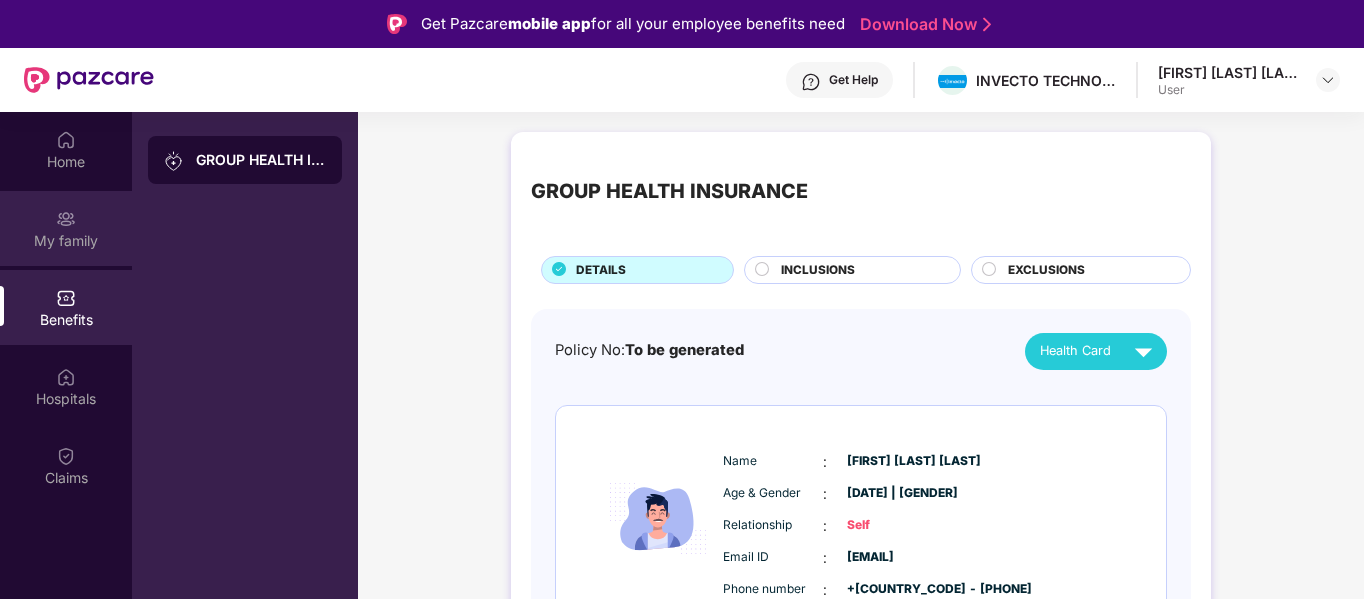 click on "My family" at bounding box center [66, 241] 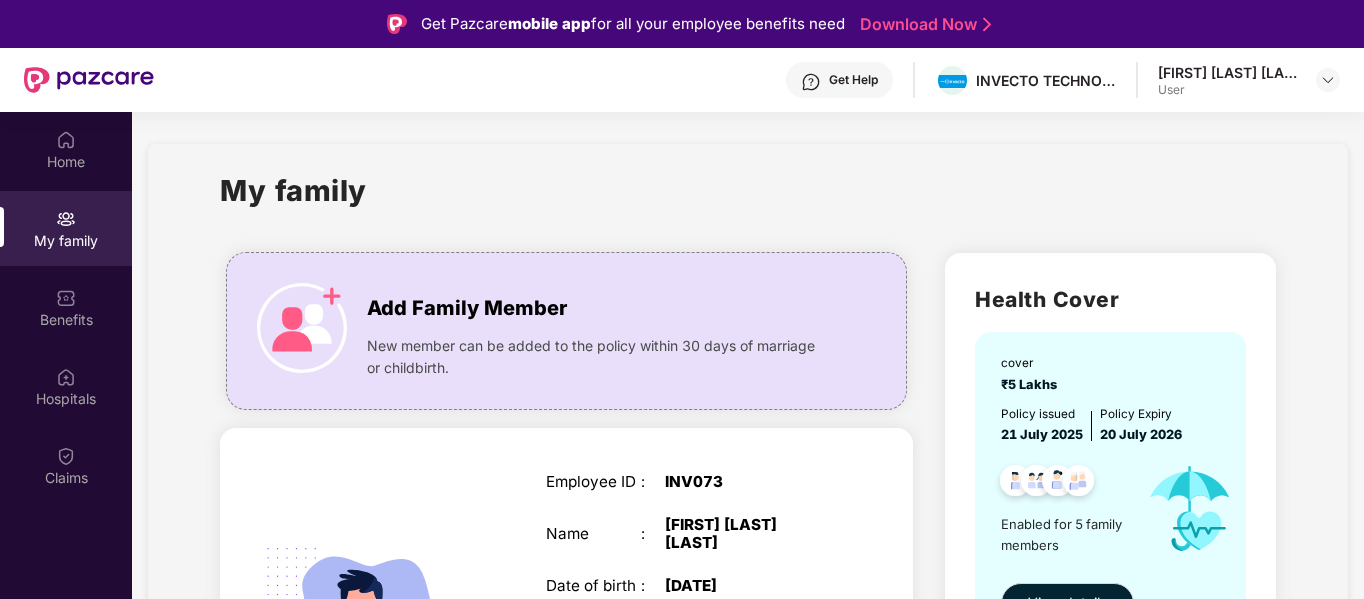 scroll, scrollTop: 41, scrollLeft: 0, axis: vertical 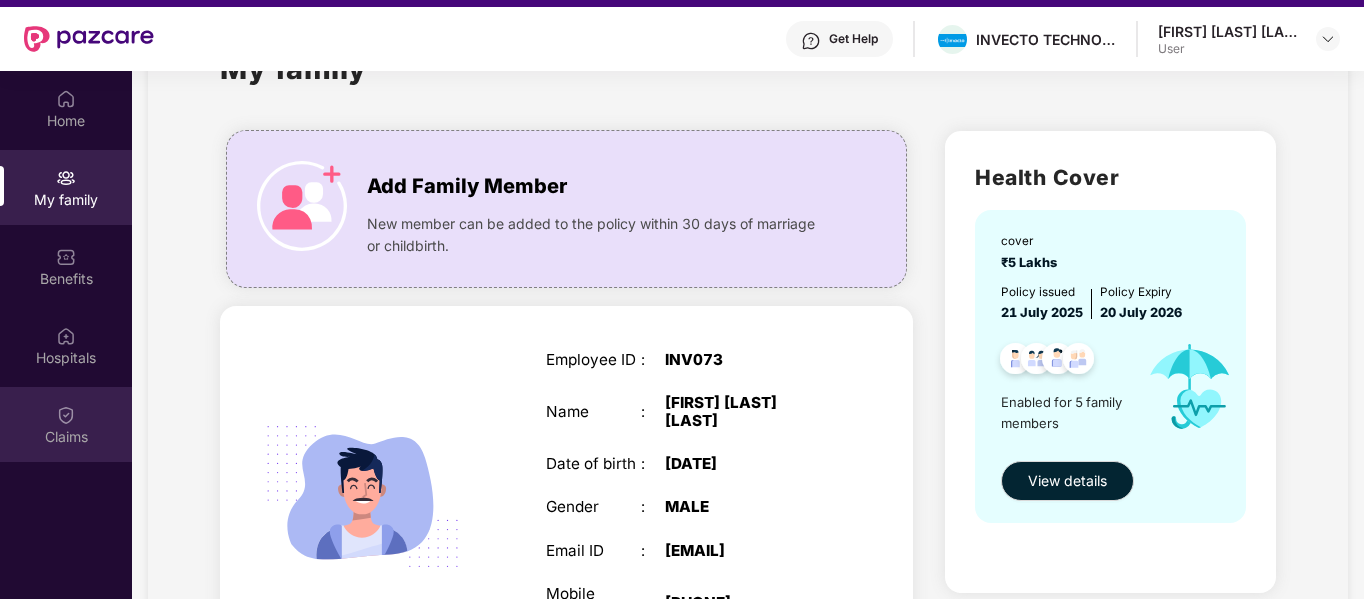 click on "Claims" at bounding box center (66, 424) 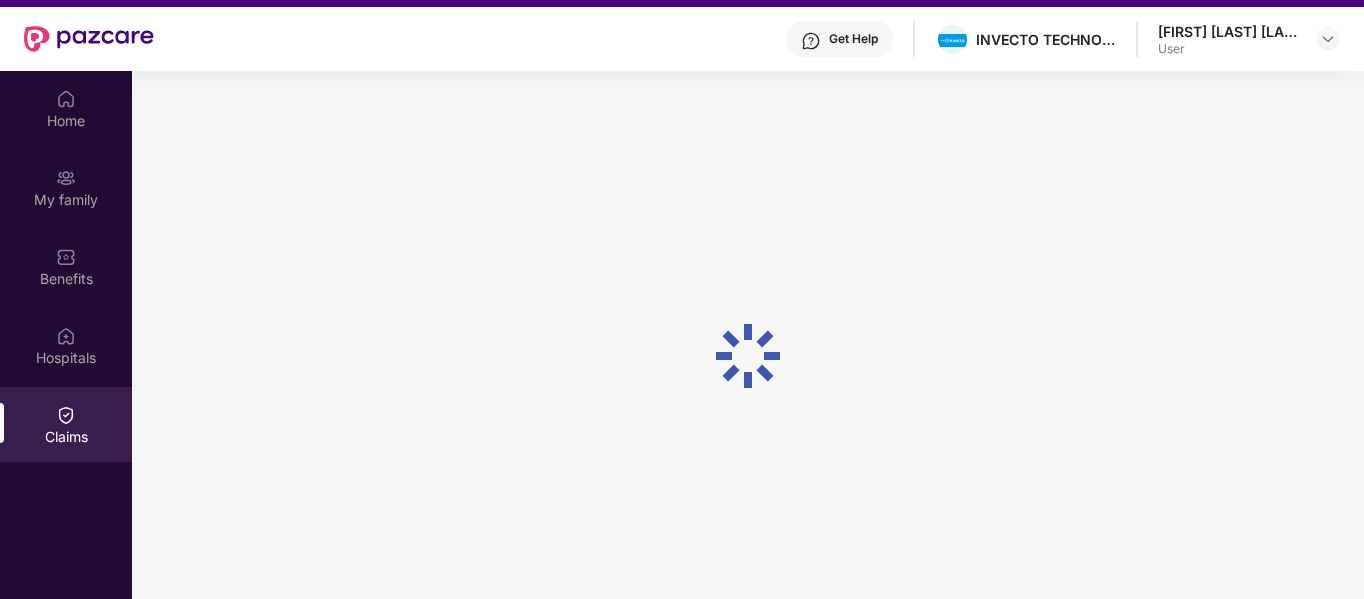 scroll, scrollTop: 0, scrollLeft: 0, axis: both 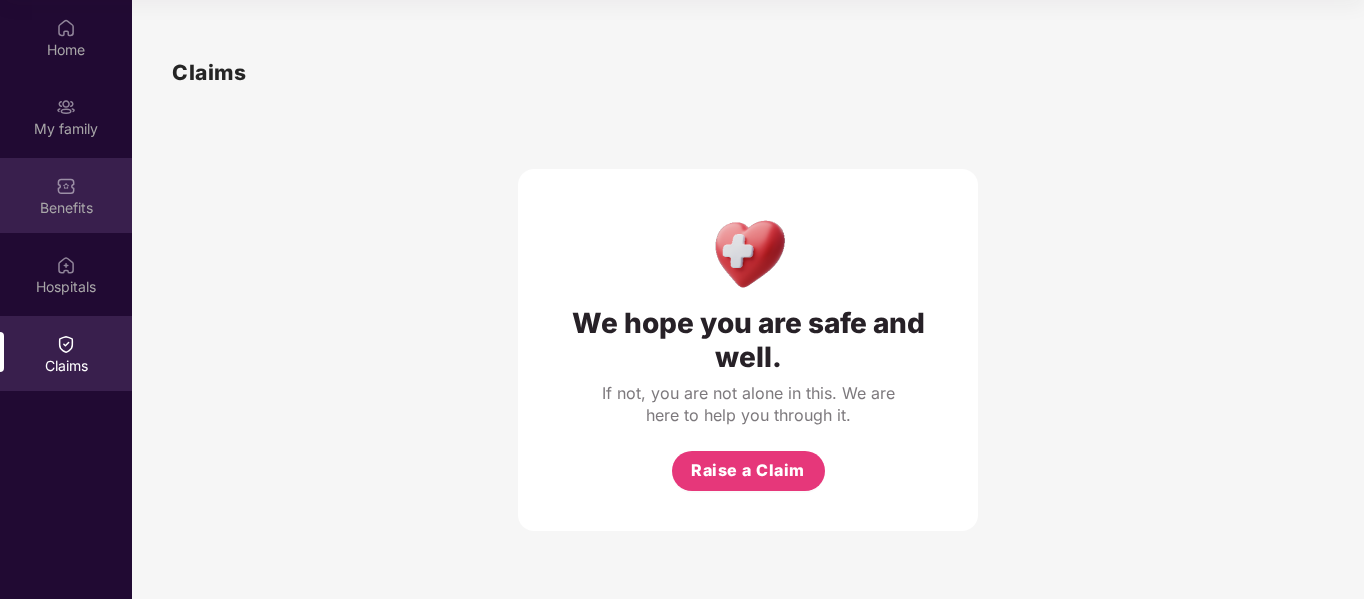 click on "Benefits" at bounding box center [66, 195] 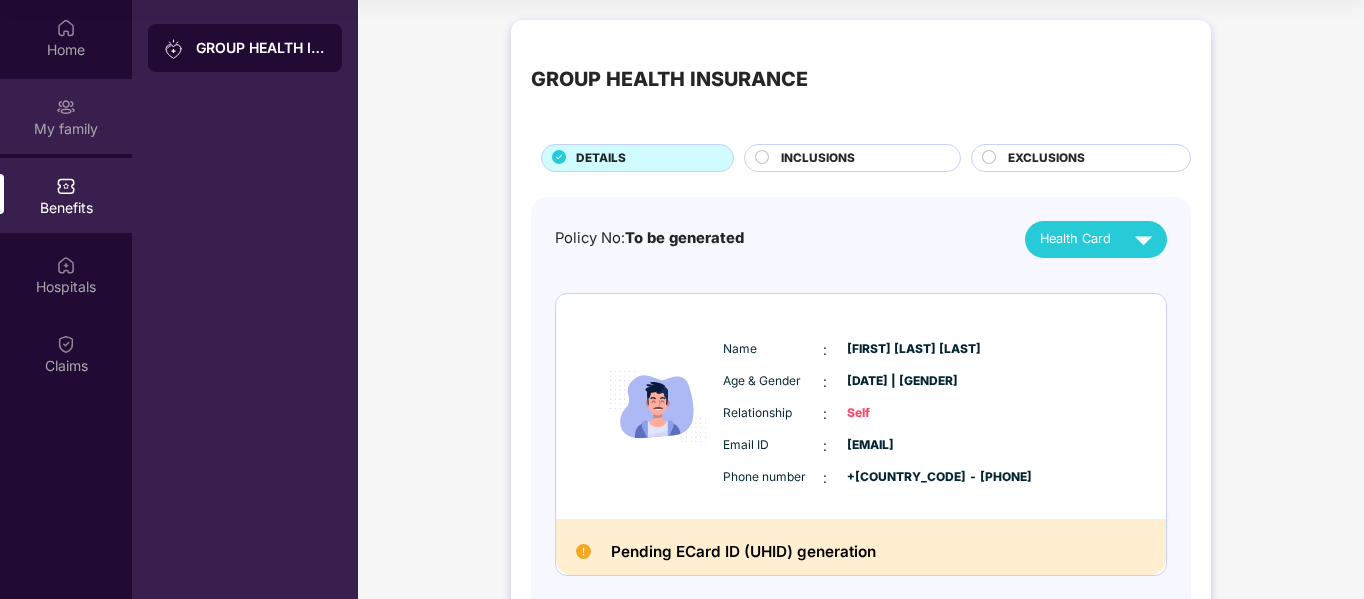 click on "My family" at bounding box center (66, 129) 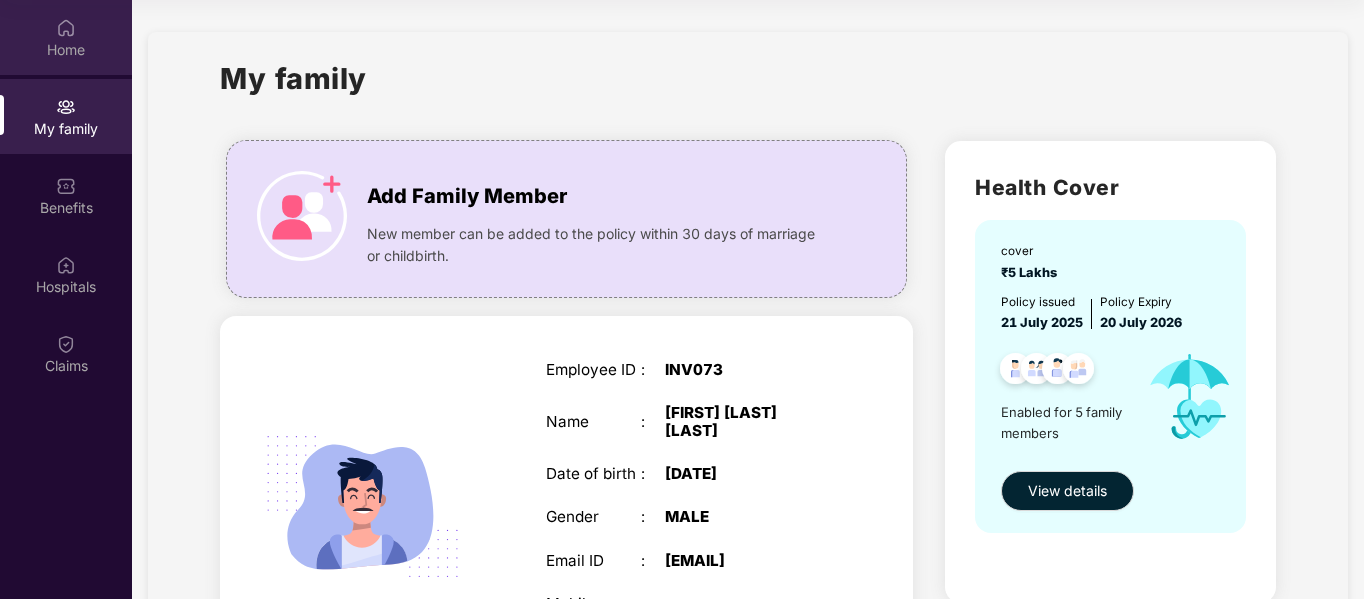 click at bounding box center (66, 28) 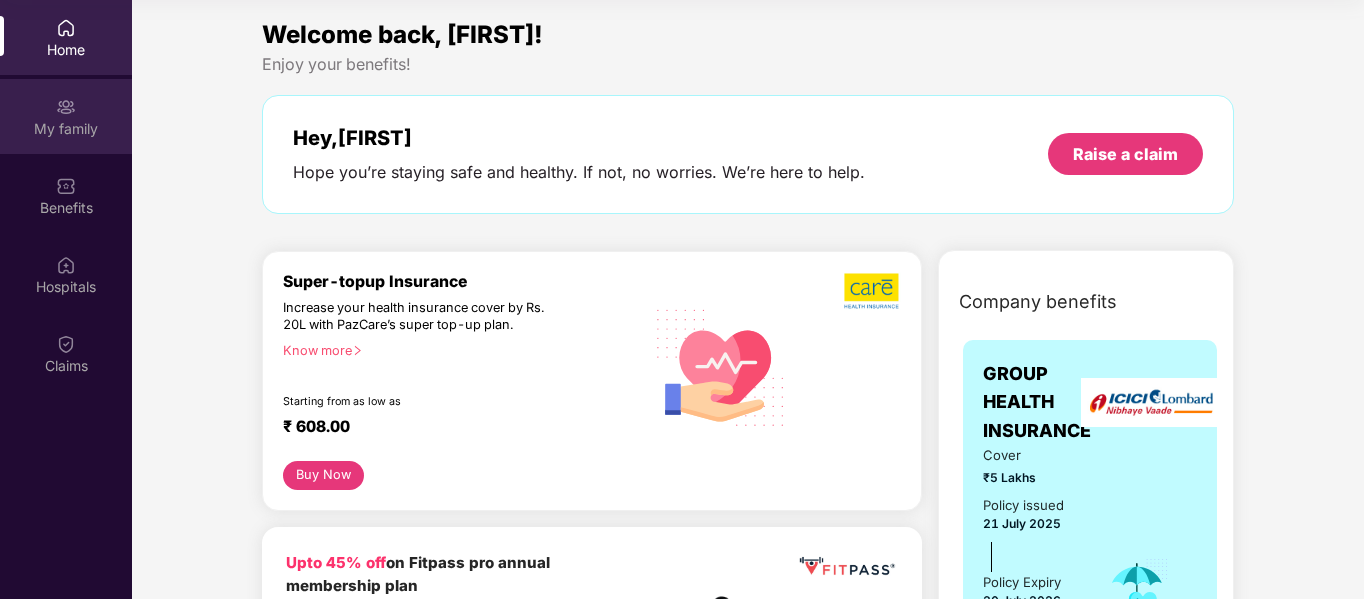 click at bounding box center [66, 107] 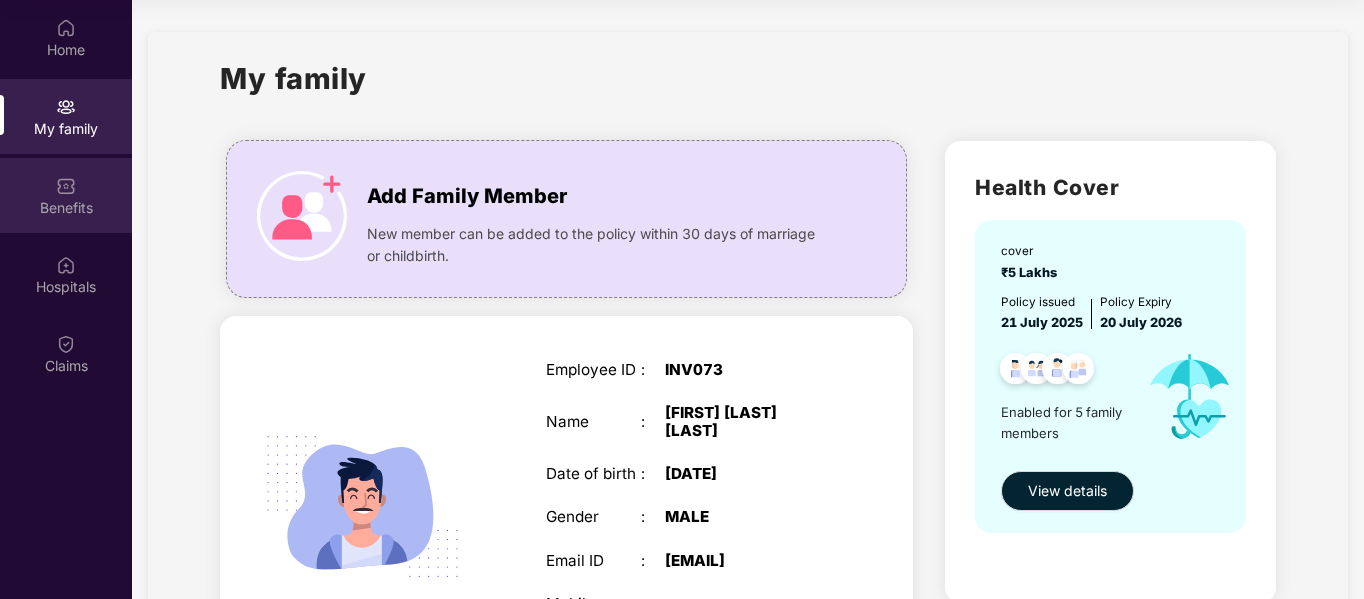 click on "Benefits" at bounding box center (66, 208) 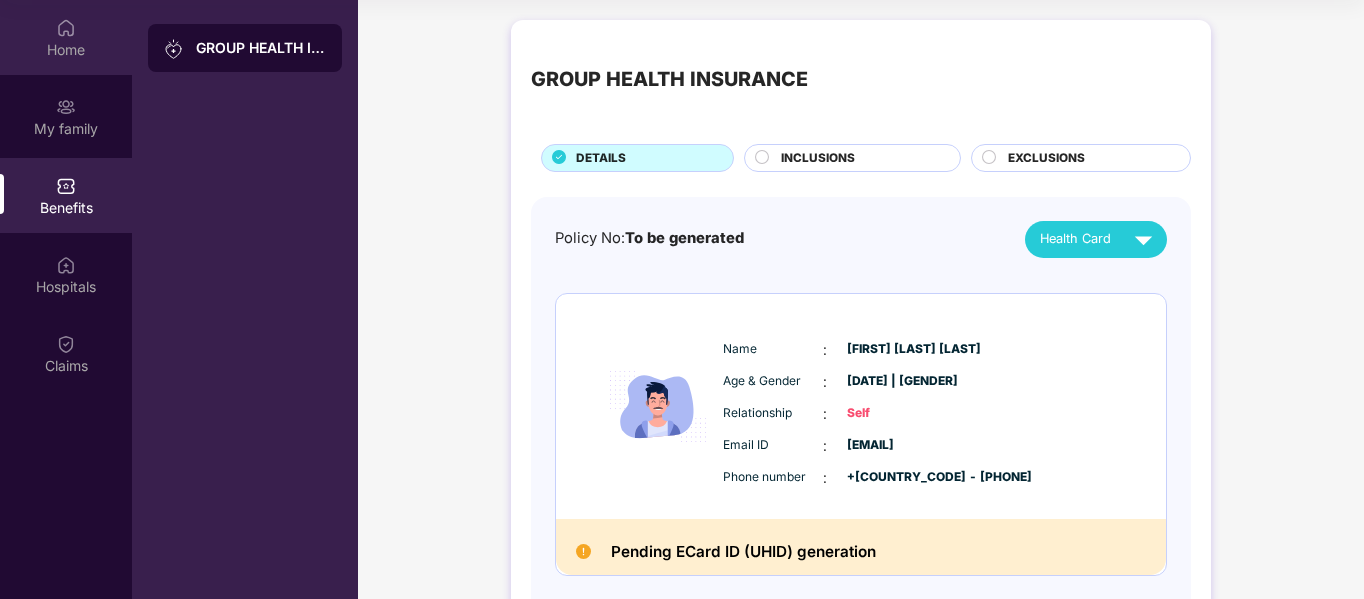 click on "Home" at bounding box center [66, 50] 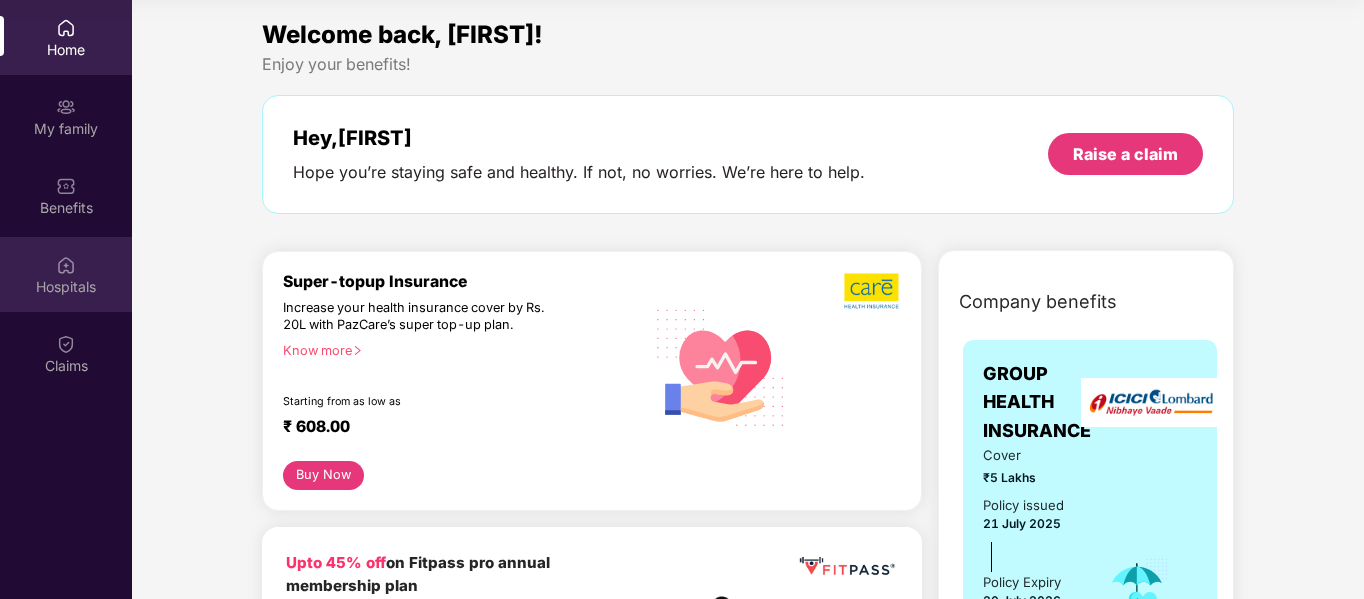 click on "Hospitals" at bounding box center [66, 274] 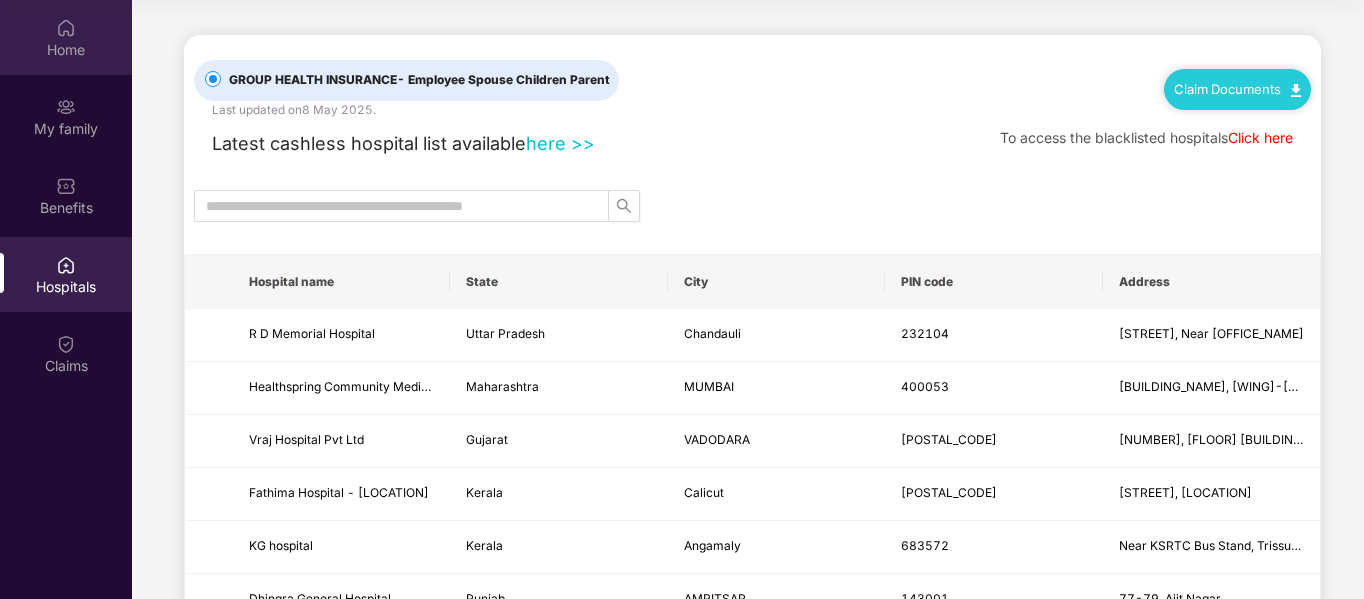 click on "Home" at bounding box center (66, 50) 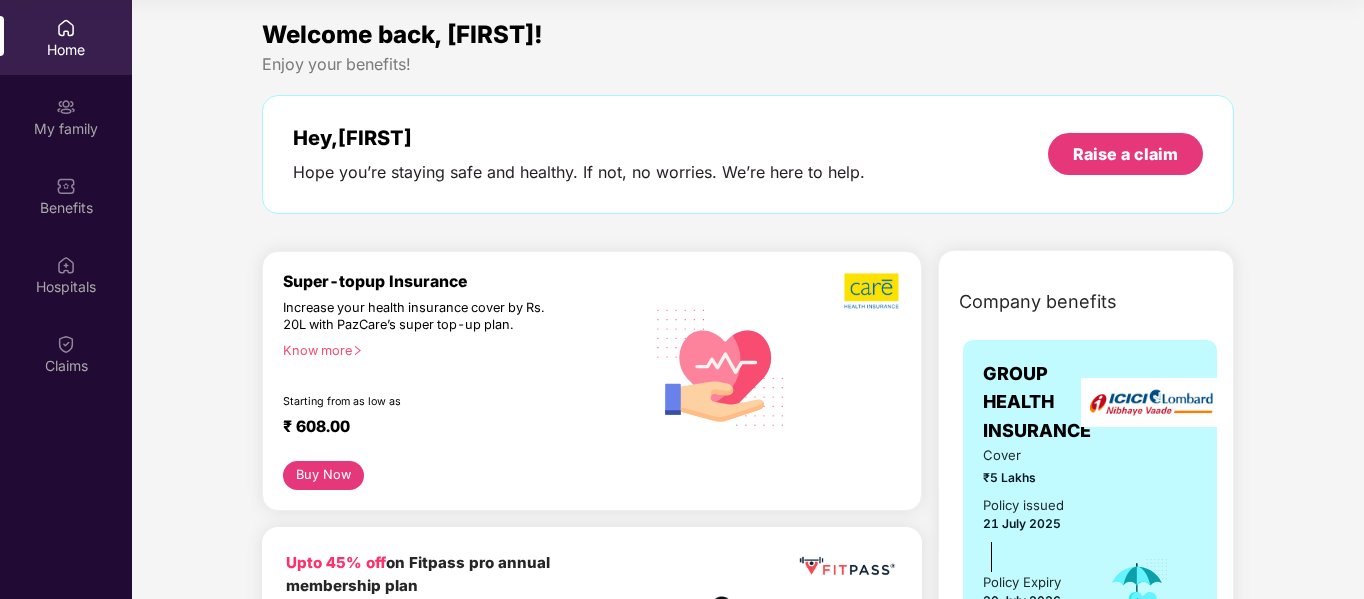 click on "Welcome back, [FIRST]! Enjoy your benefits! Hey,  [FIRST] Hope you’re staying safe and healthy. If not, no worries. We’re here to help. Raise a claim" at bounding box center [748, 125] 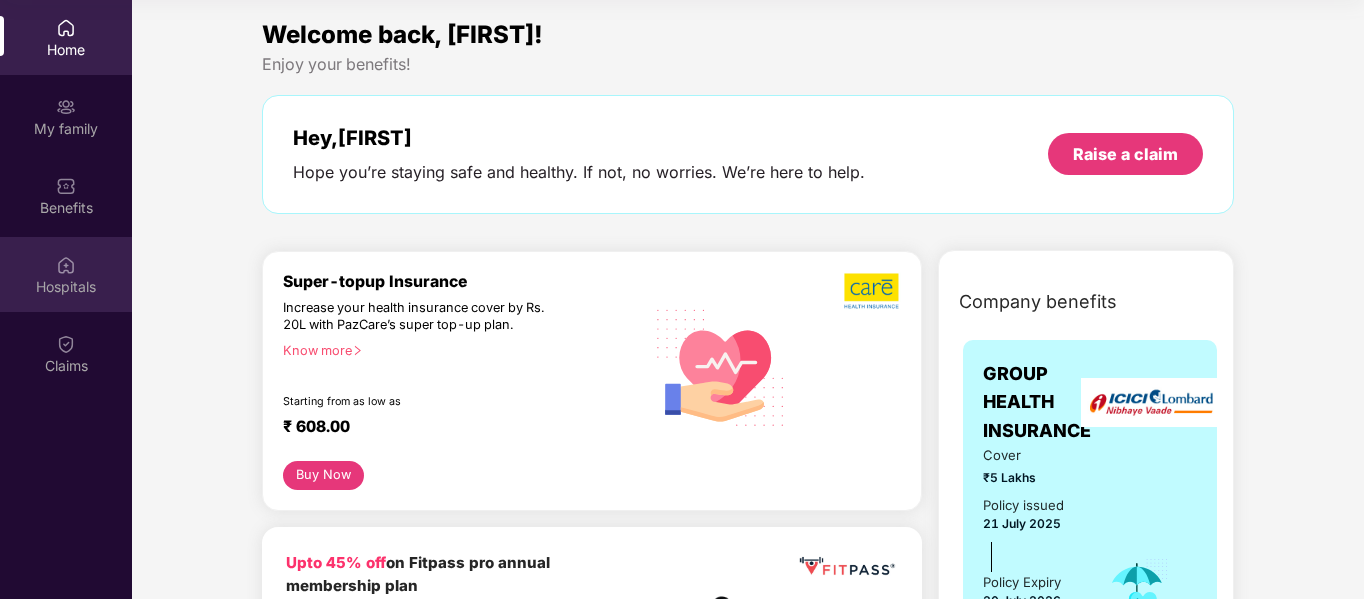 click on "Hospitals" at bounding box center (66, 274) 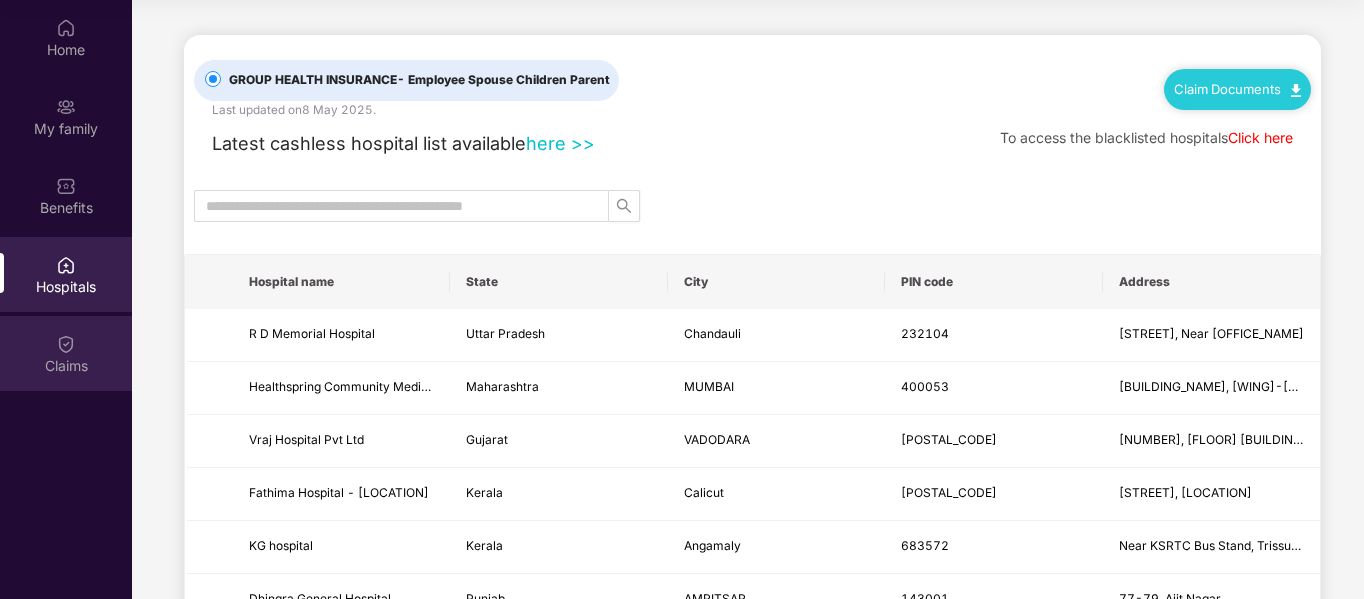 click at bounding box center [66, 344] 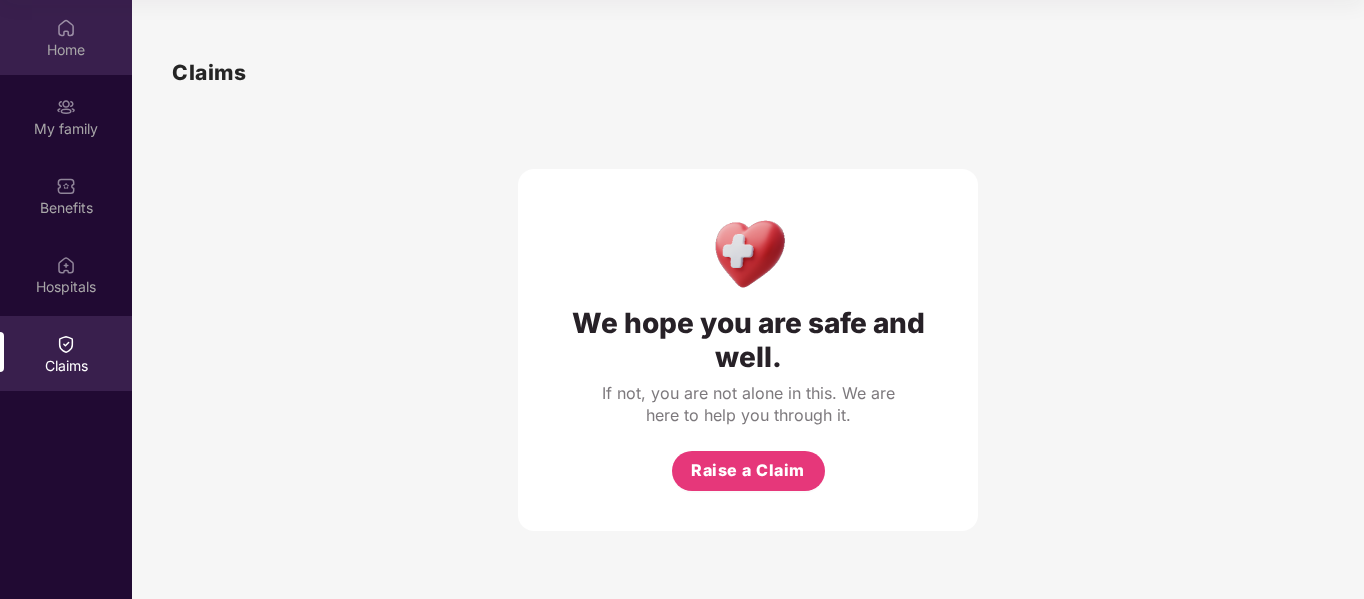 click on "Home" at bounding box center (66, 50) 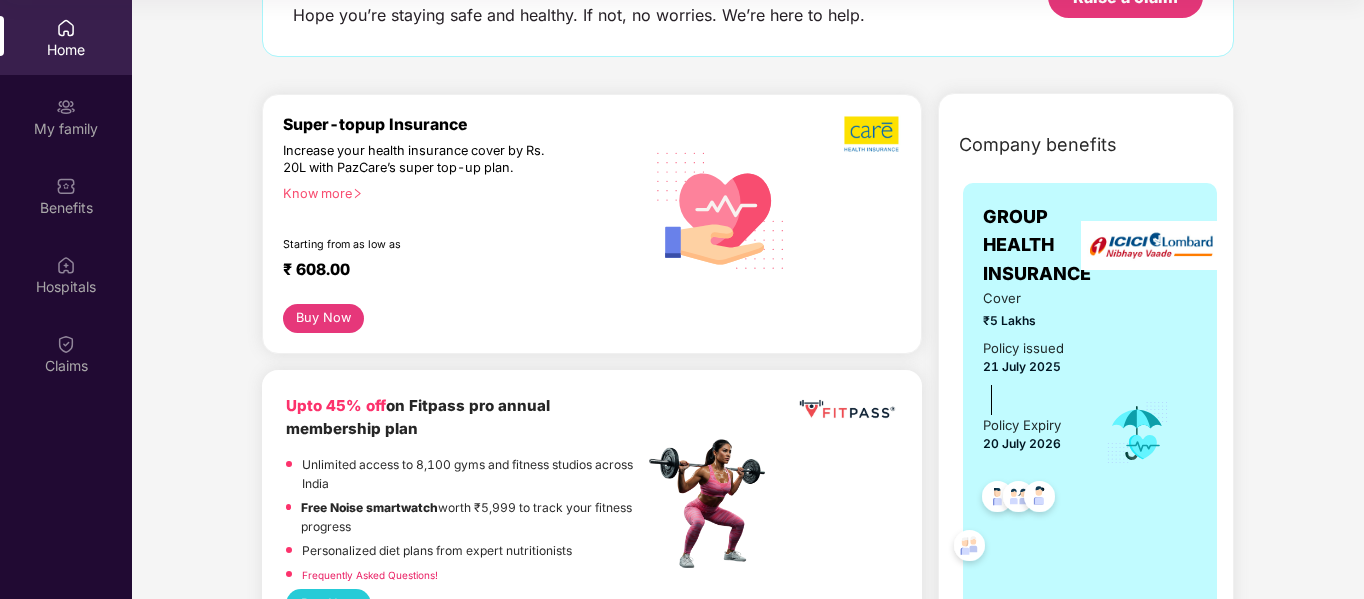 scroll, scrollTop: 0, scrollLeft: 0, axis: both 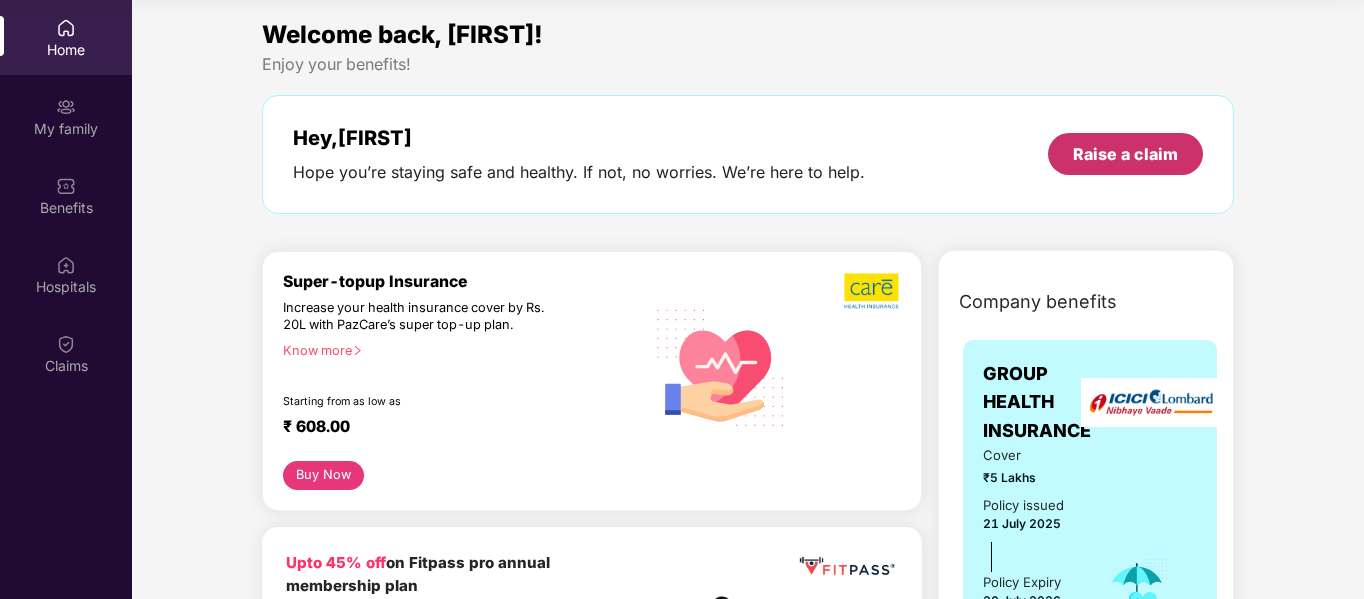 click on "Raise a claim" at bounding box center (1125, 154) 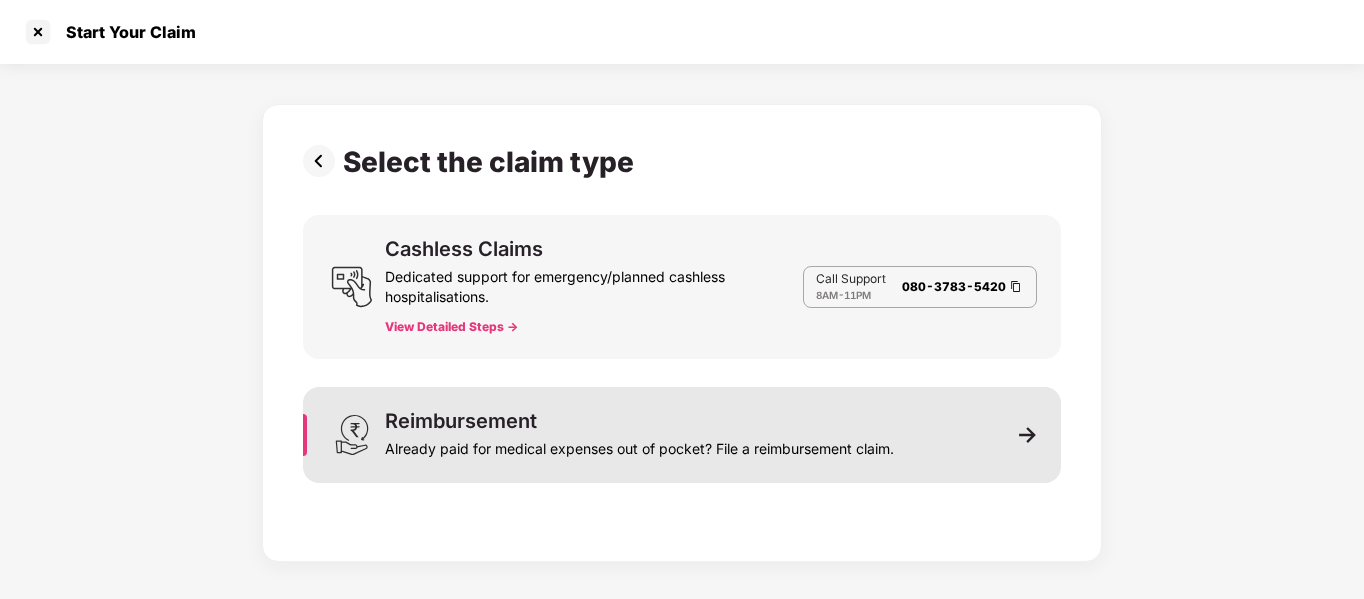 scroll, scrollTop: 48, scrollLeft: 0, axis: vertical 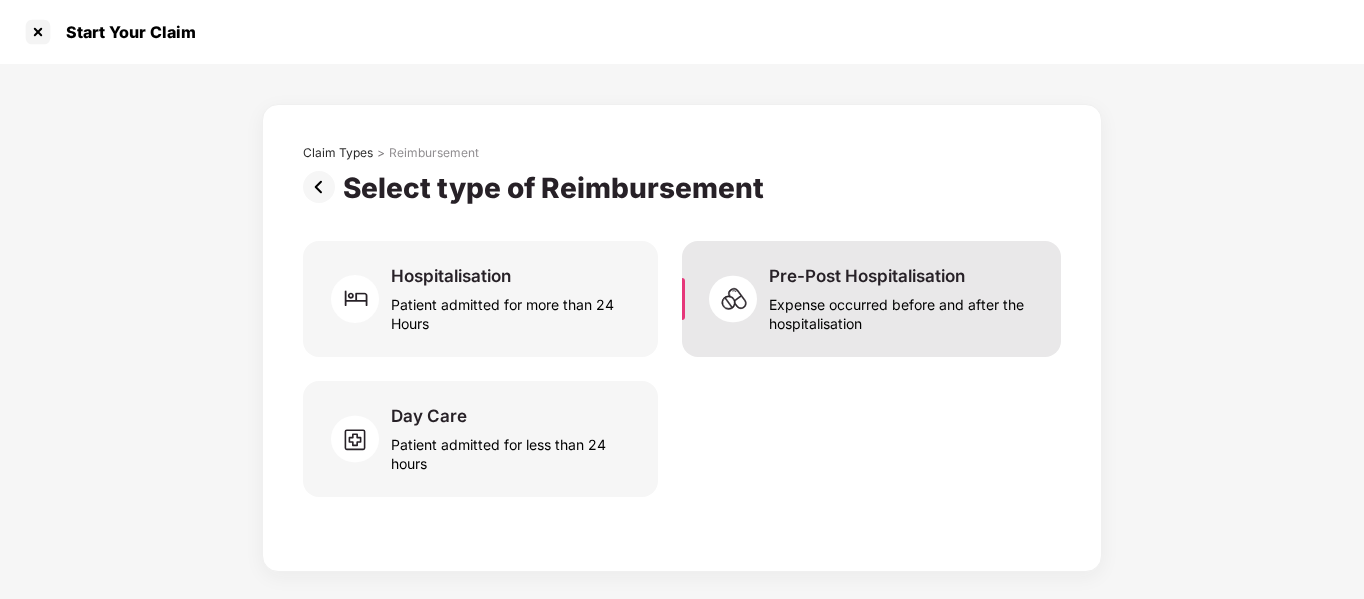 click on "Expense occurred before and after the hospitalisation" at bounding box center [903, 310] 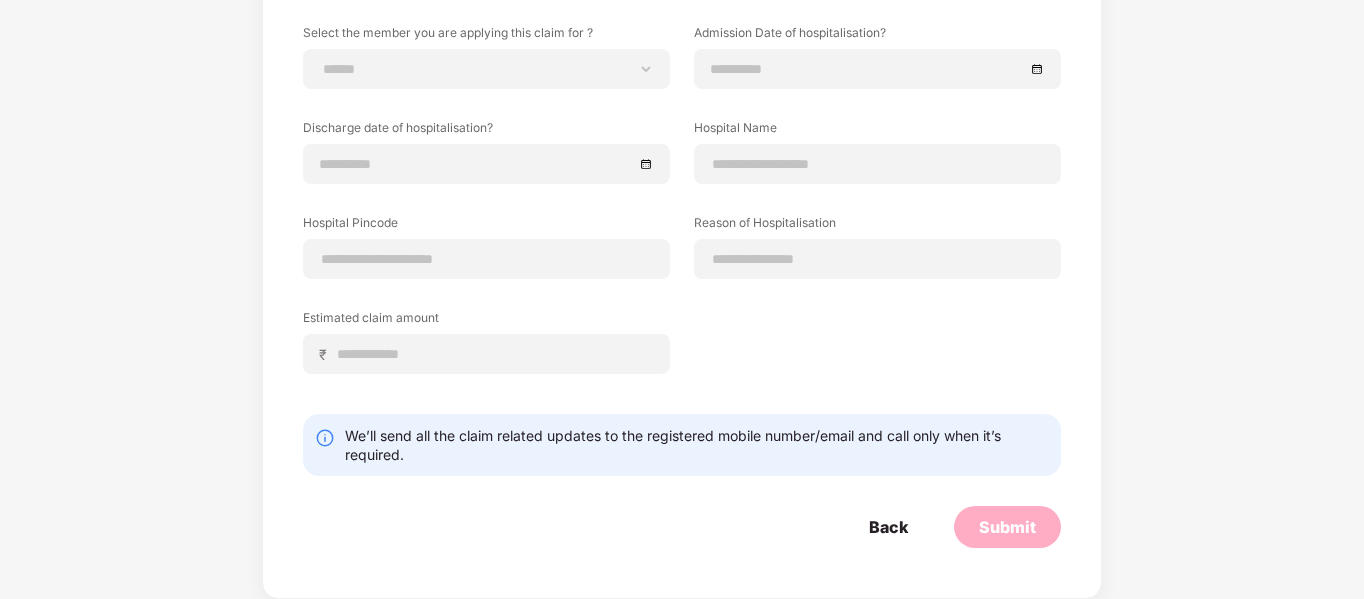 scroll, scrollTop: 0, scrollLeft: 0, axis: both 